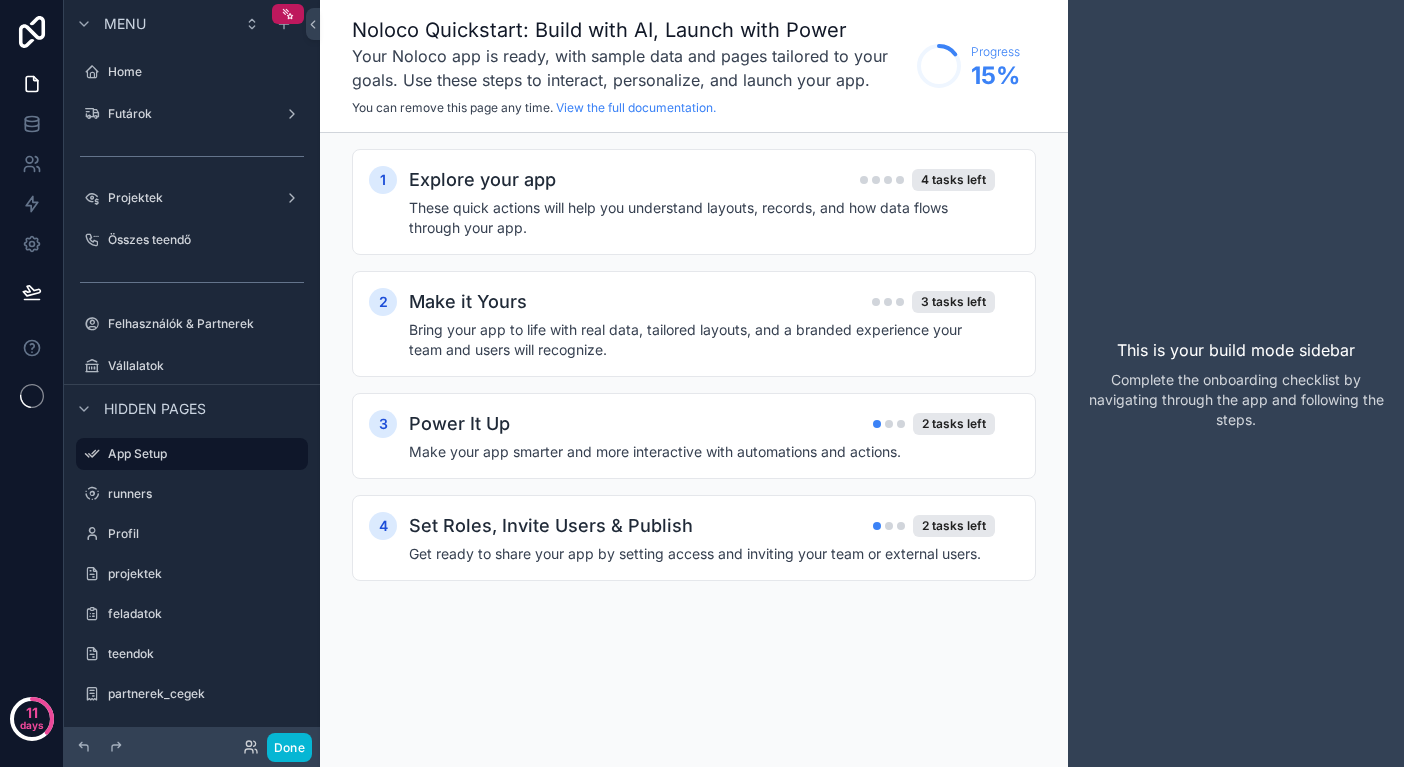 scroll, scrollTop: 0, scrollLeft: 0, axis: both 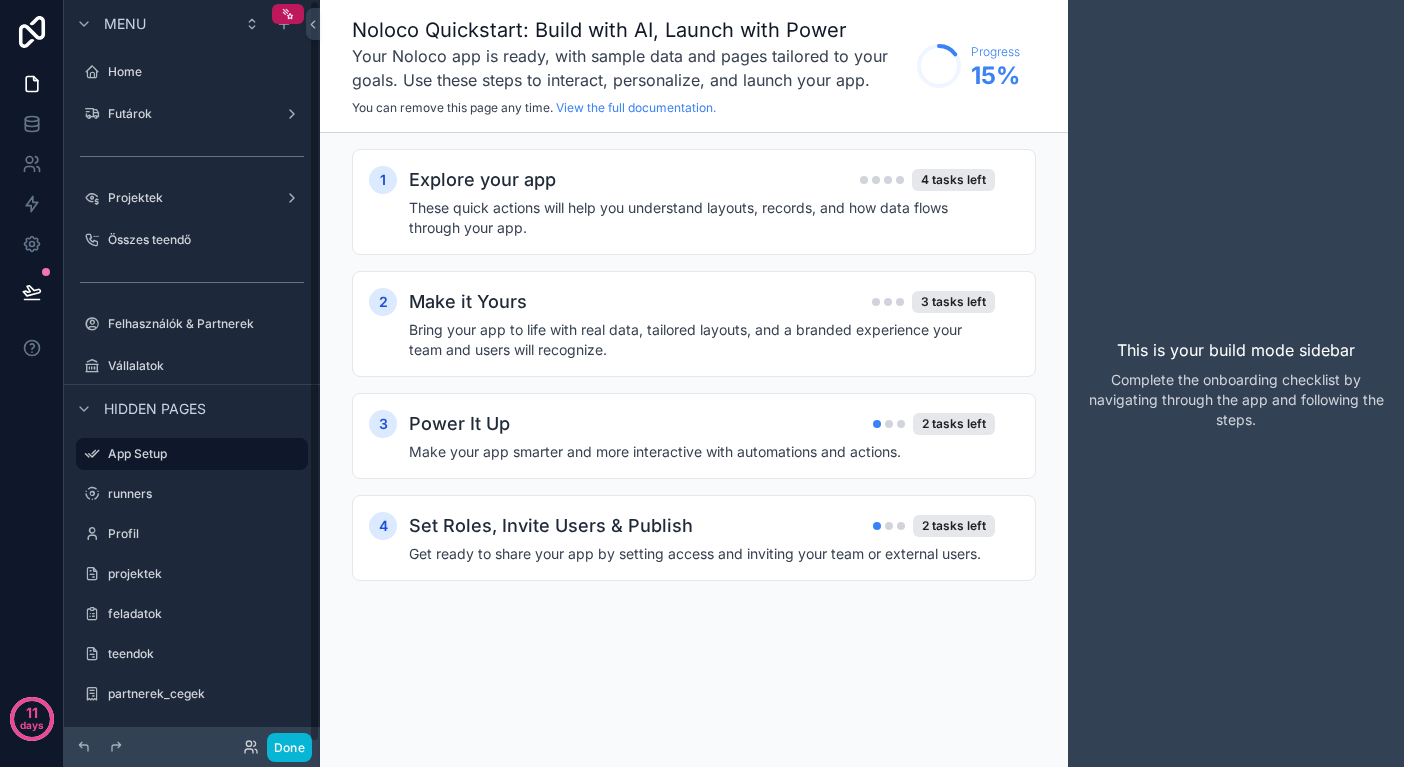 drag, startPoint x: 293, startPoint y: 9, endPoint x: 318, endPoint y: 225, distance: 217.44194 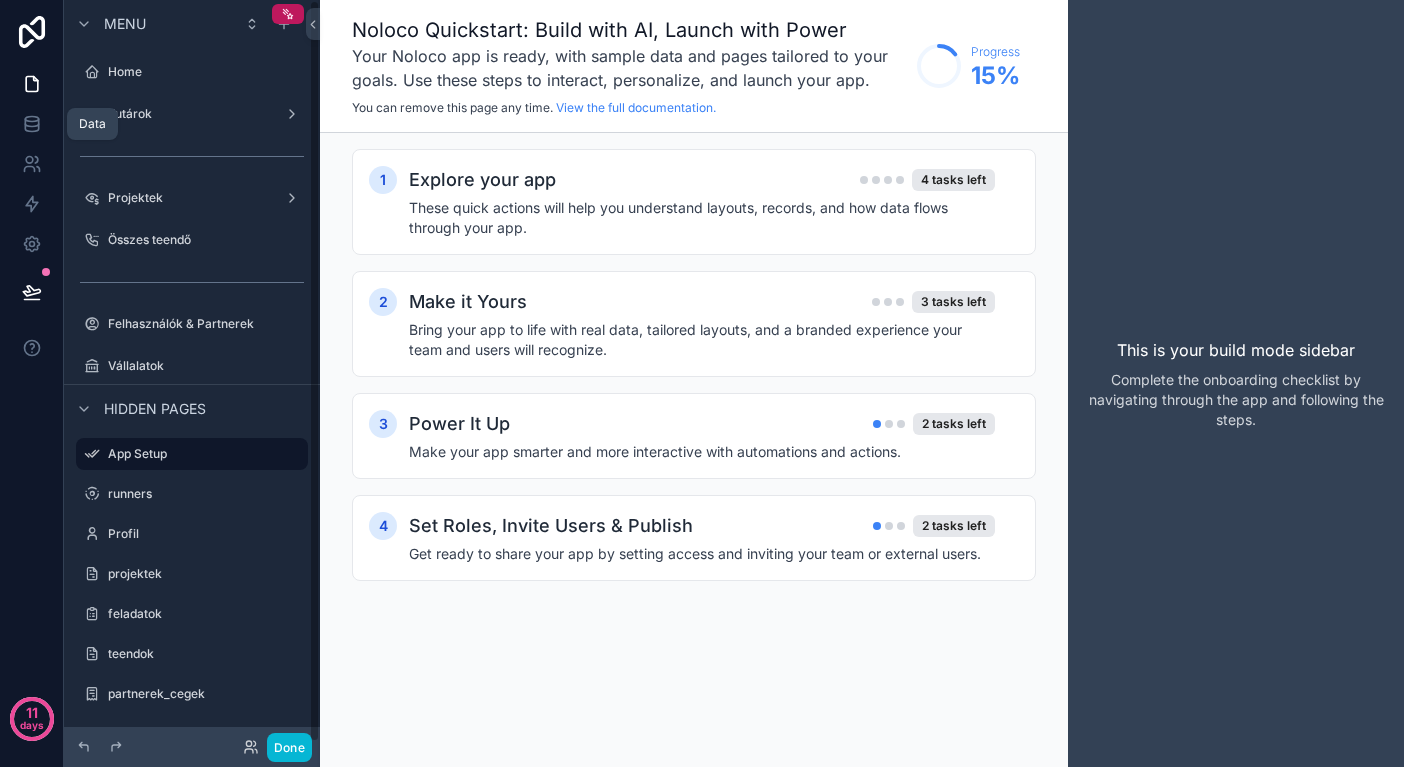 click 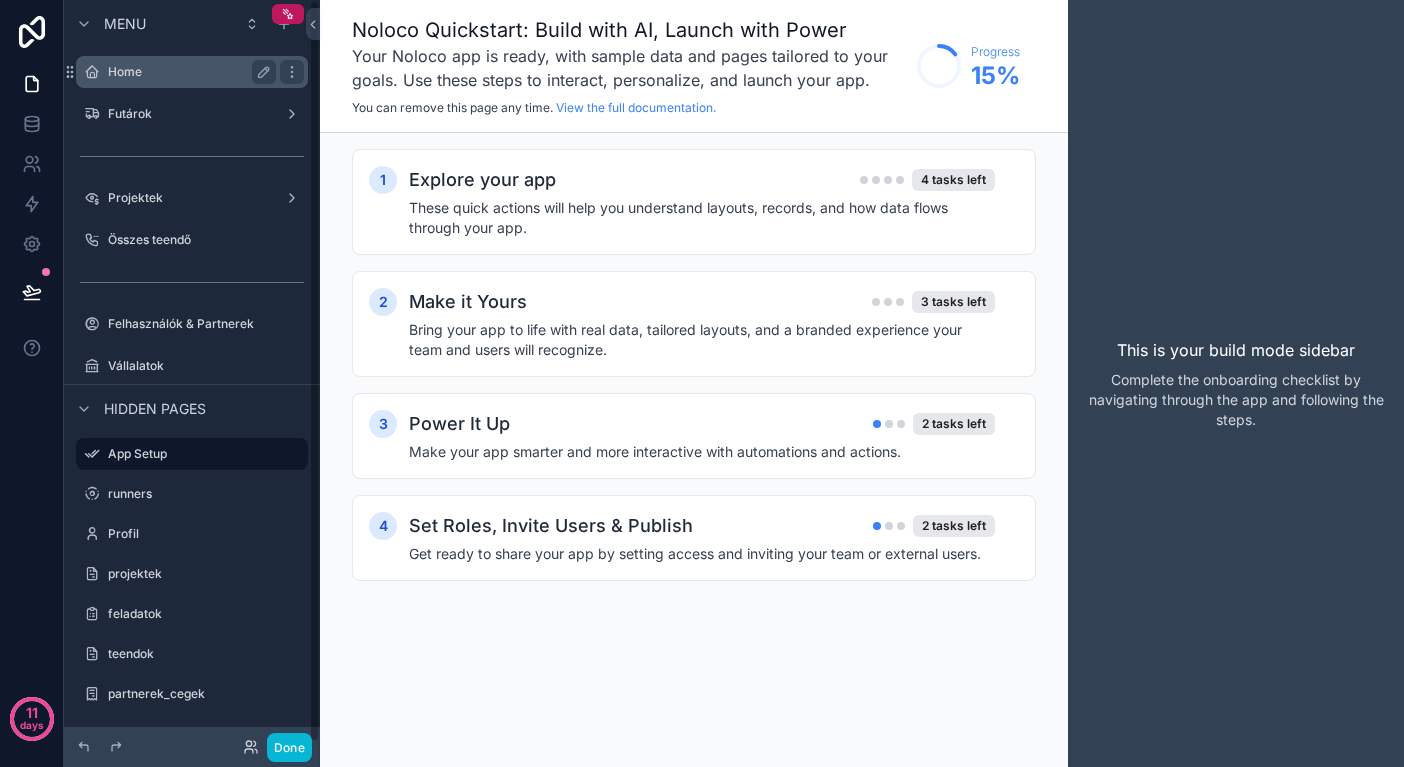click on "Home" at bounding box center [188, 72] 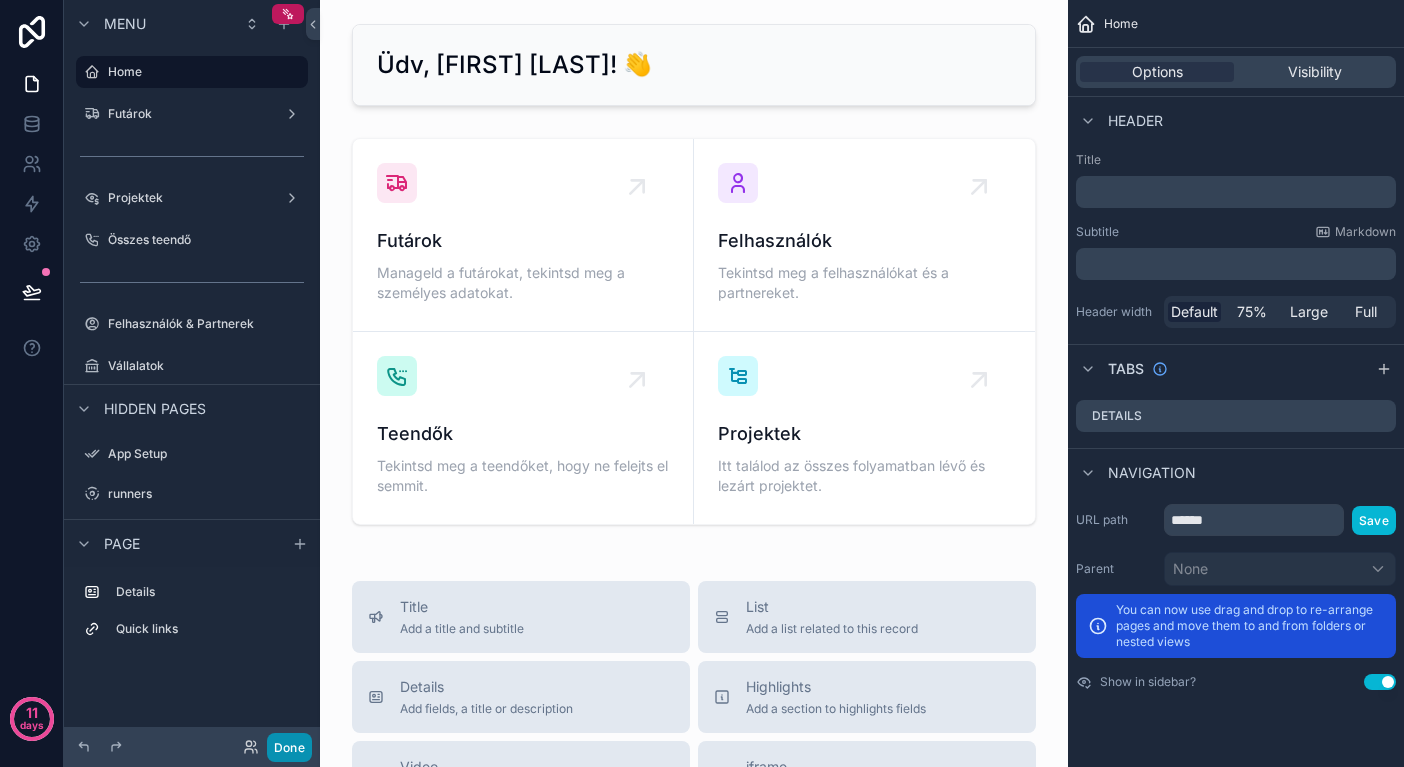 click on "Done" at bounding box center [289, 747] 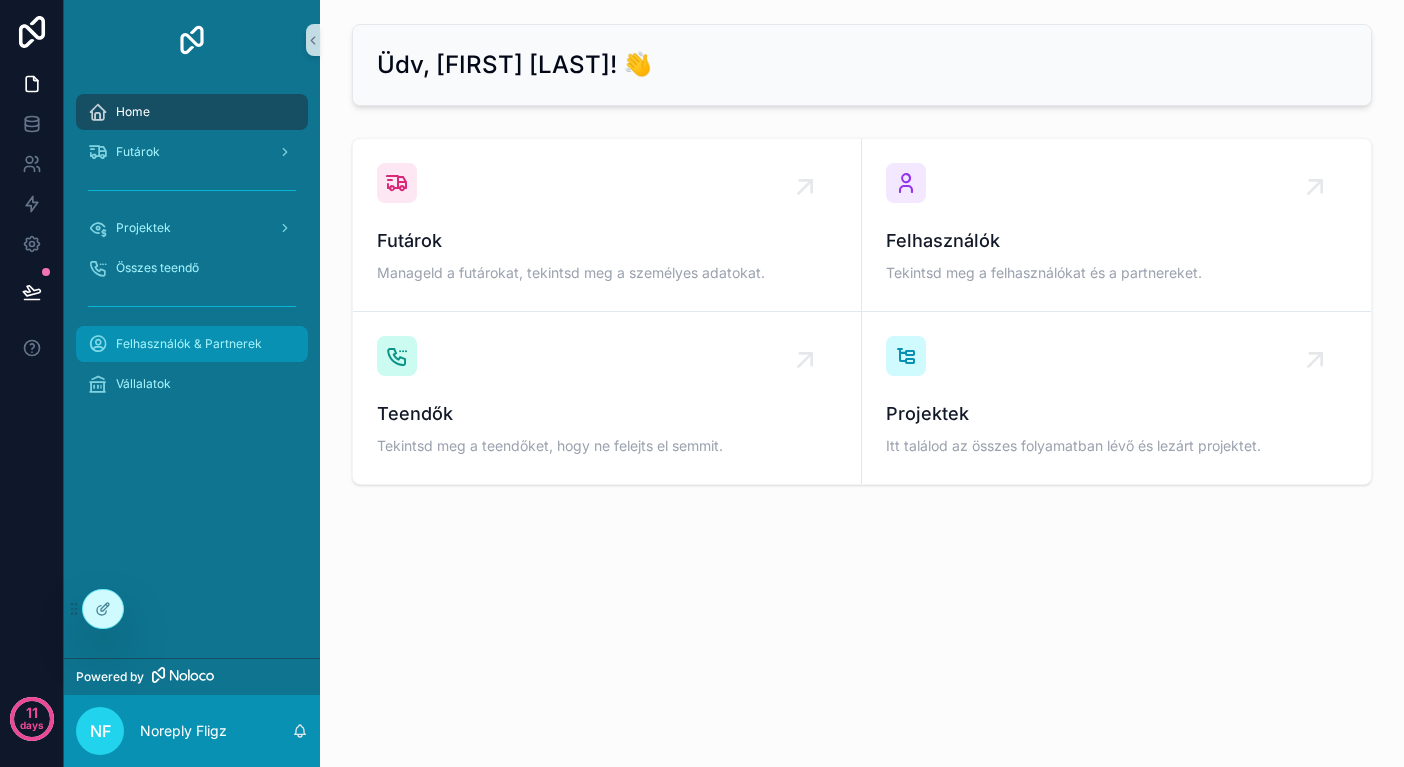 click on "Felhasználók & Partnerek" at bounding box center [192, 344] 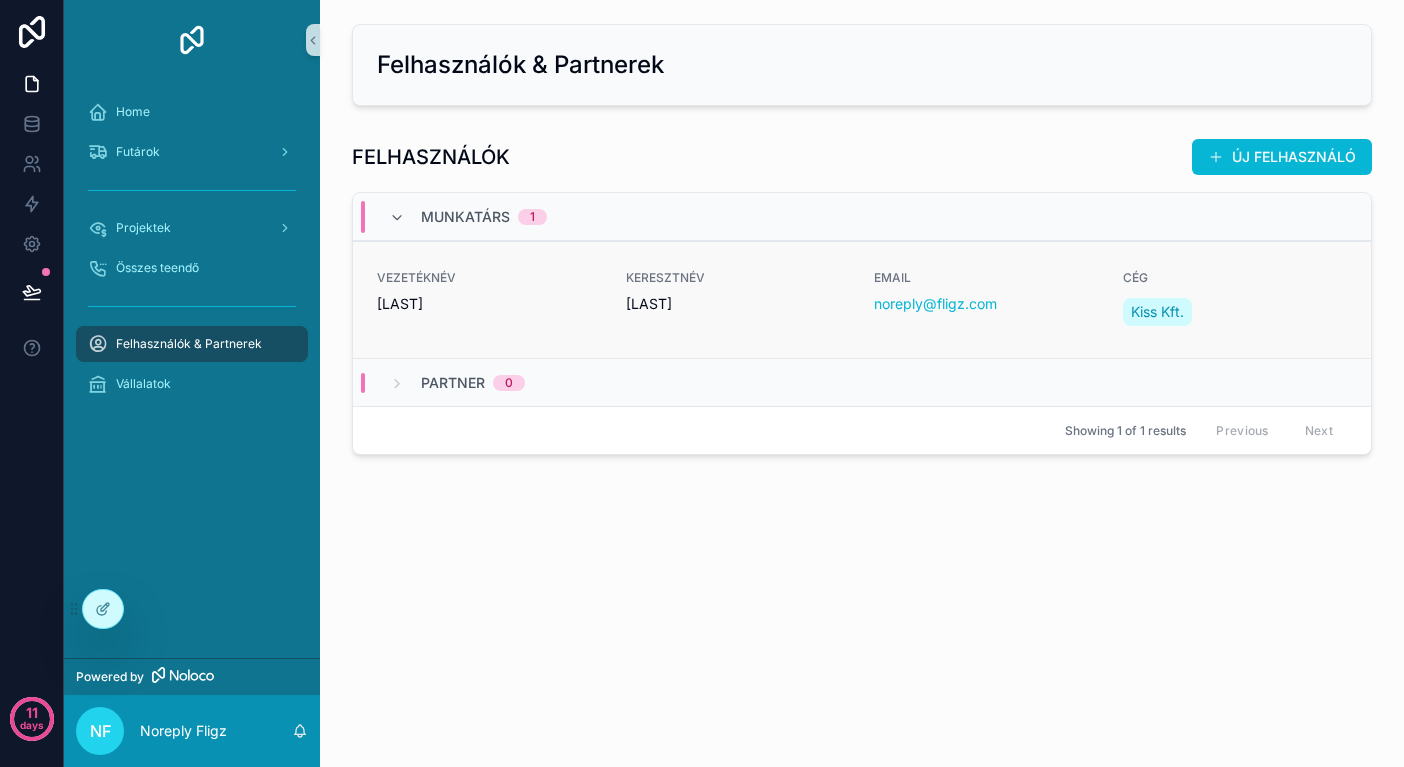 click on "VEZETÉKNÉV [LAST] KERESZTNÉV [FIRST] EMAIL [EMAIL] CÉG Kiss Kft." at bounding box center (862, 299) 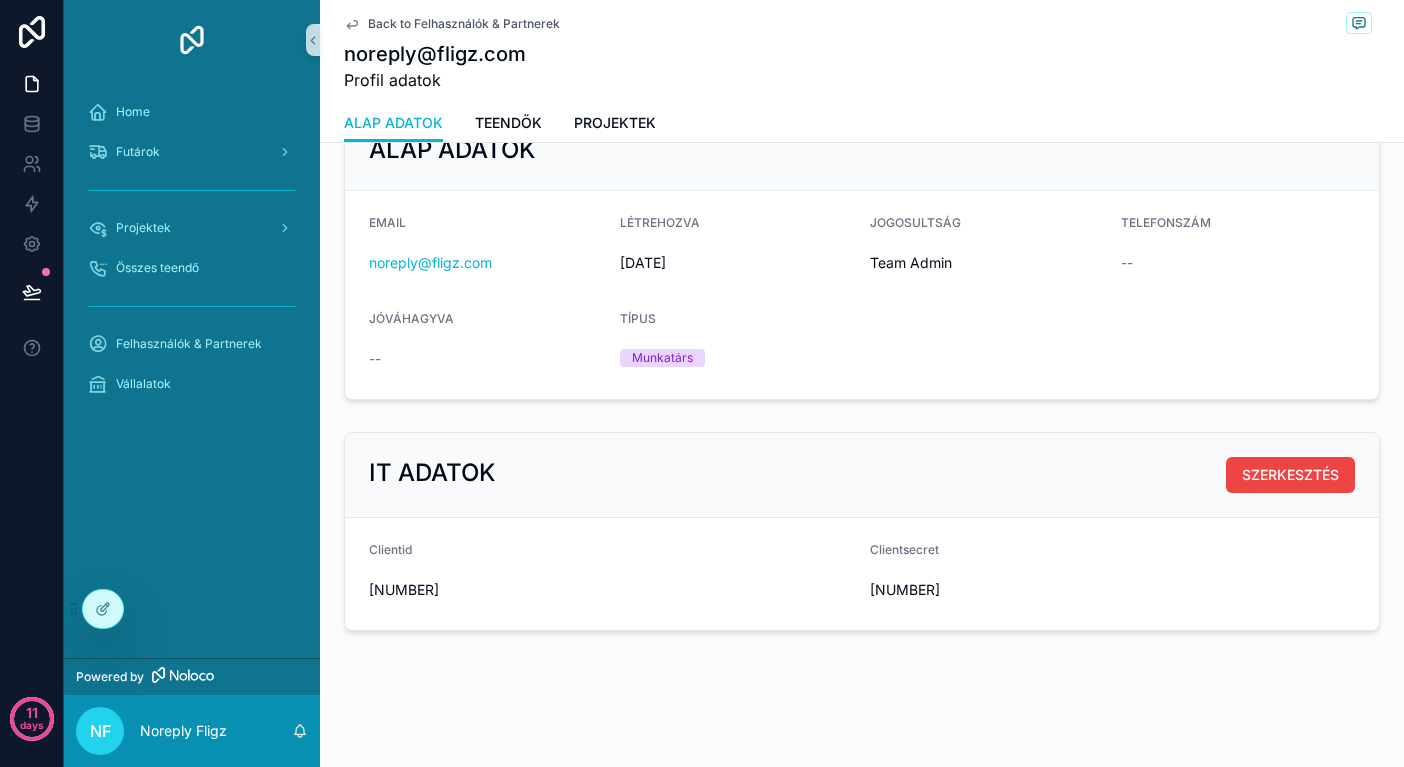 scroll, scrollTop: 546, scrollLeft: 0, axis: vertical 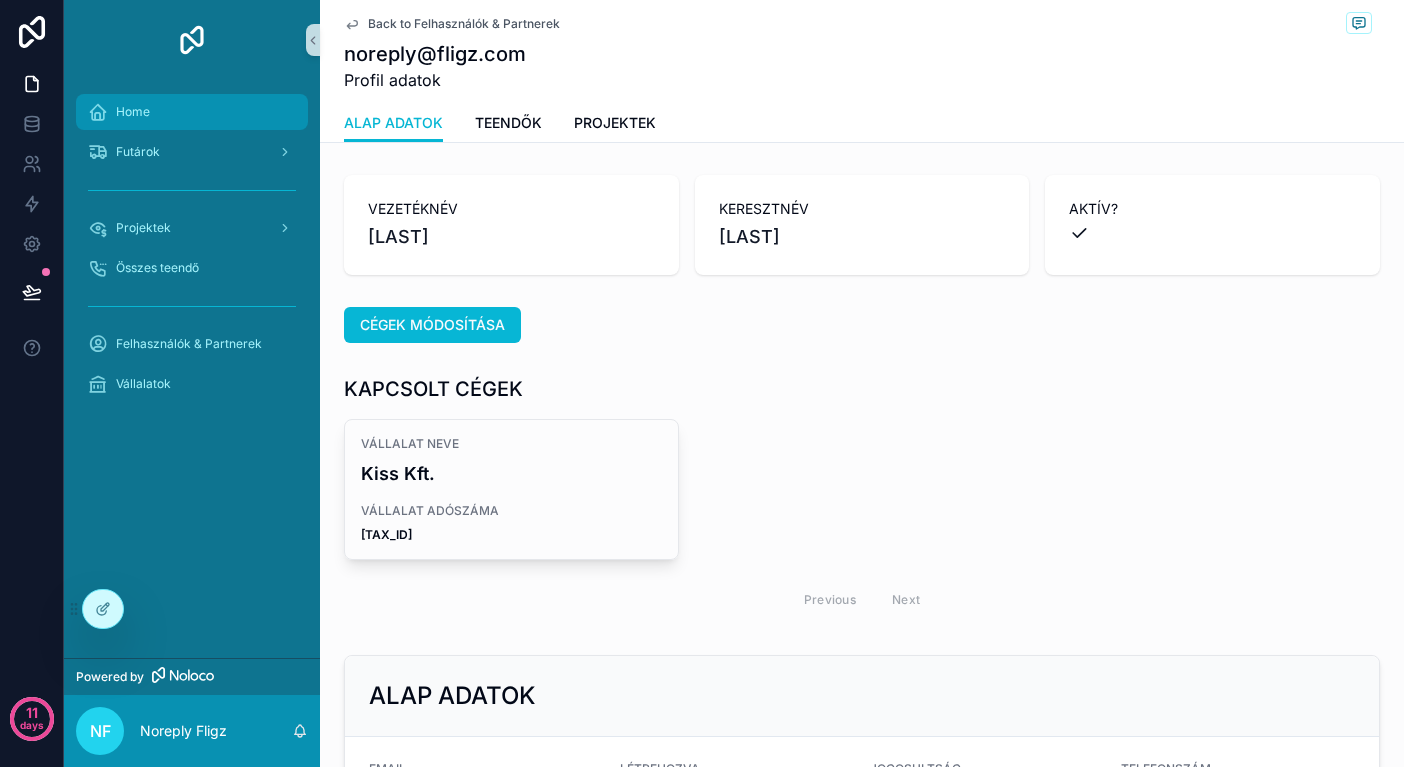 click on "Home" at bounding box center (192, 112) 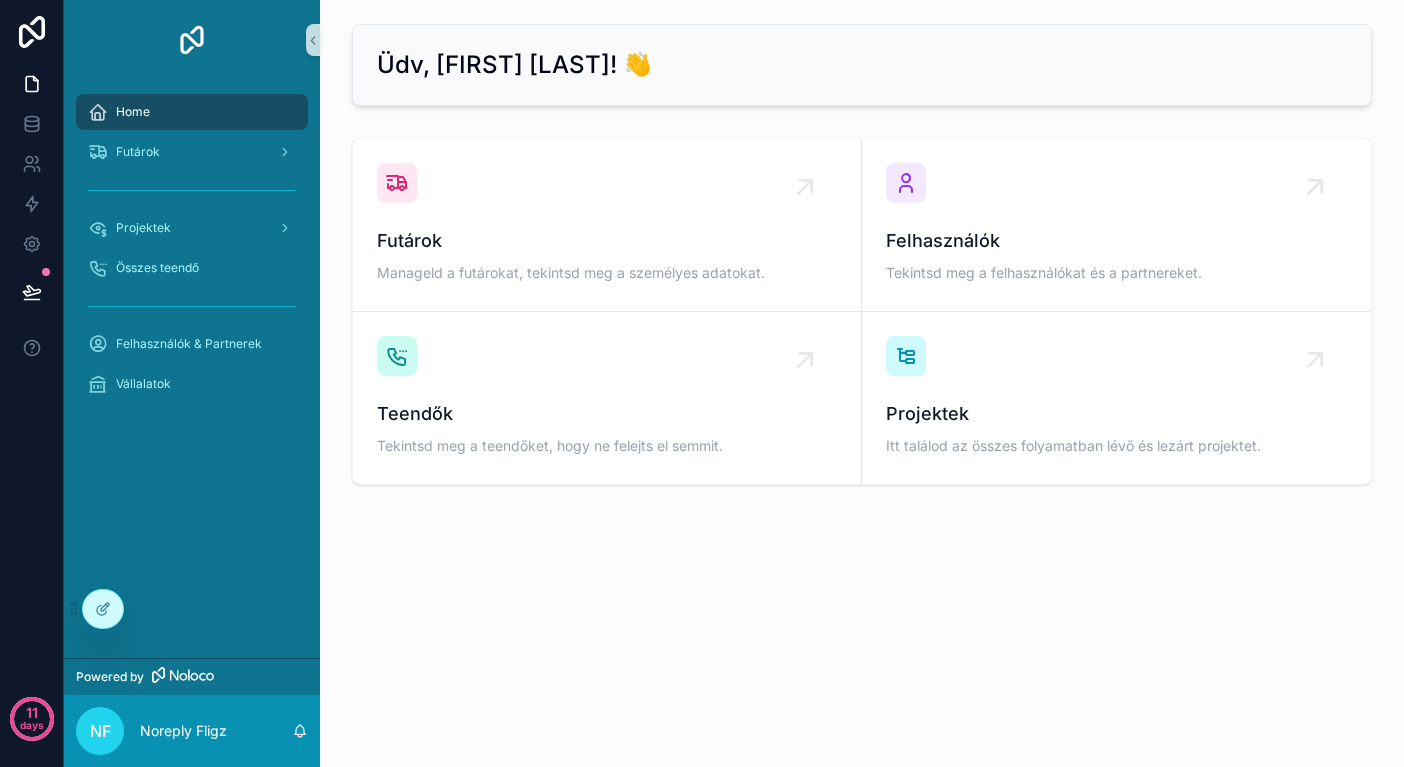 click at bounding box center (192, 190) 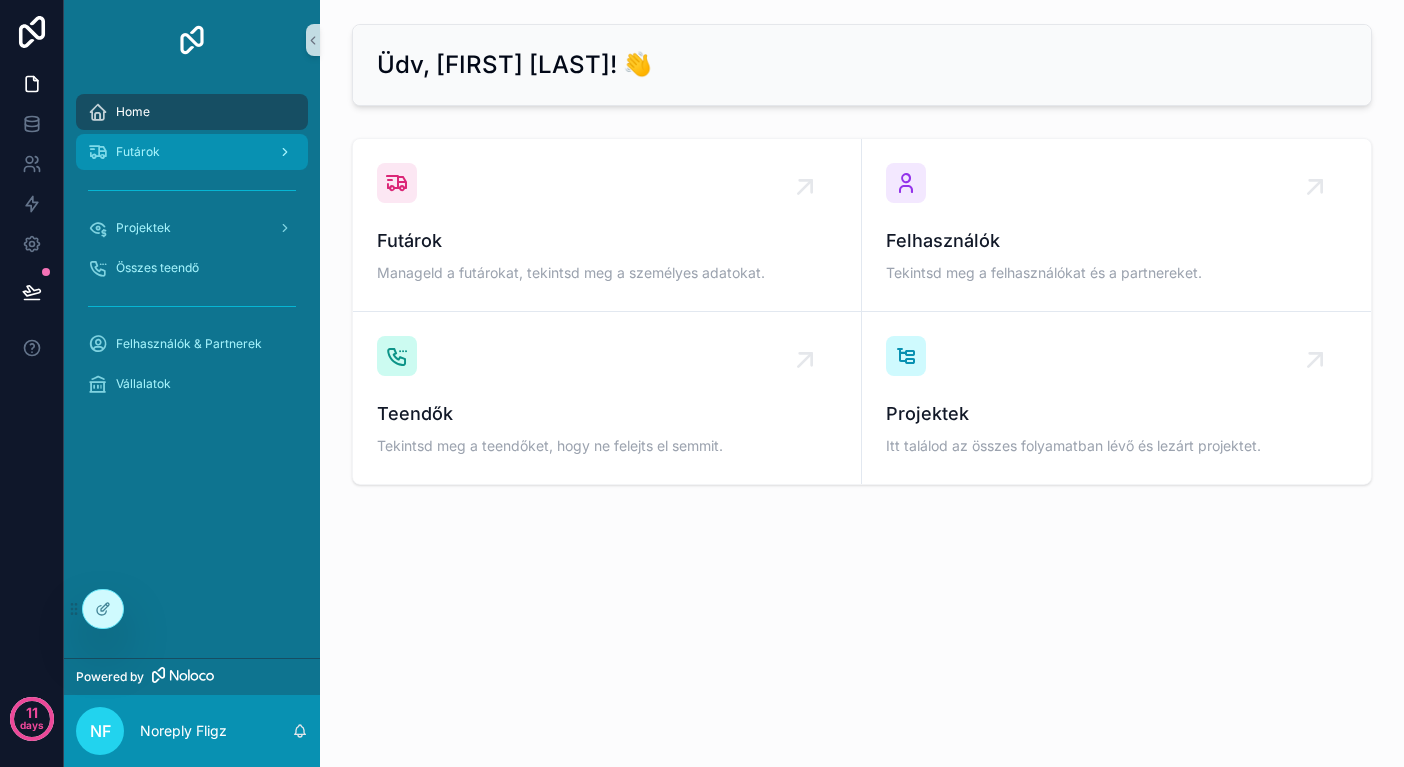 click on "Futárok" at bounding box center [192, 152] 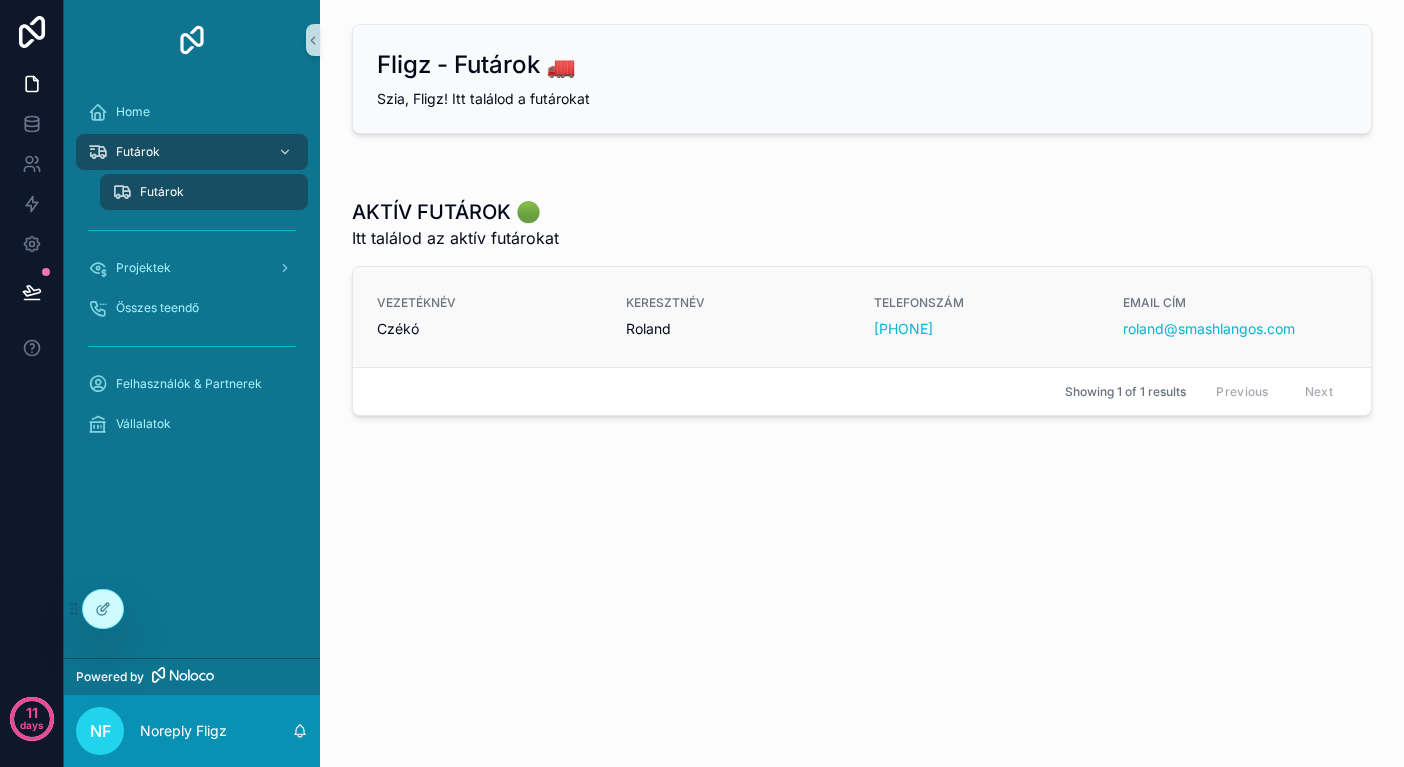 click on "VEZETÉKNÉV Czékó KERESZTNÉV Roland TELEFONSZÁM +36 70 734 2332 EMAIL CÍM roland@smashlangos.com" at bounding box center [862, 317] 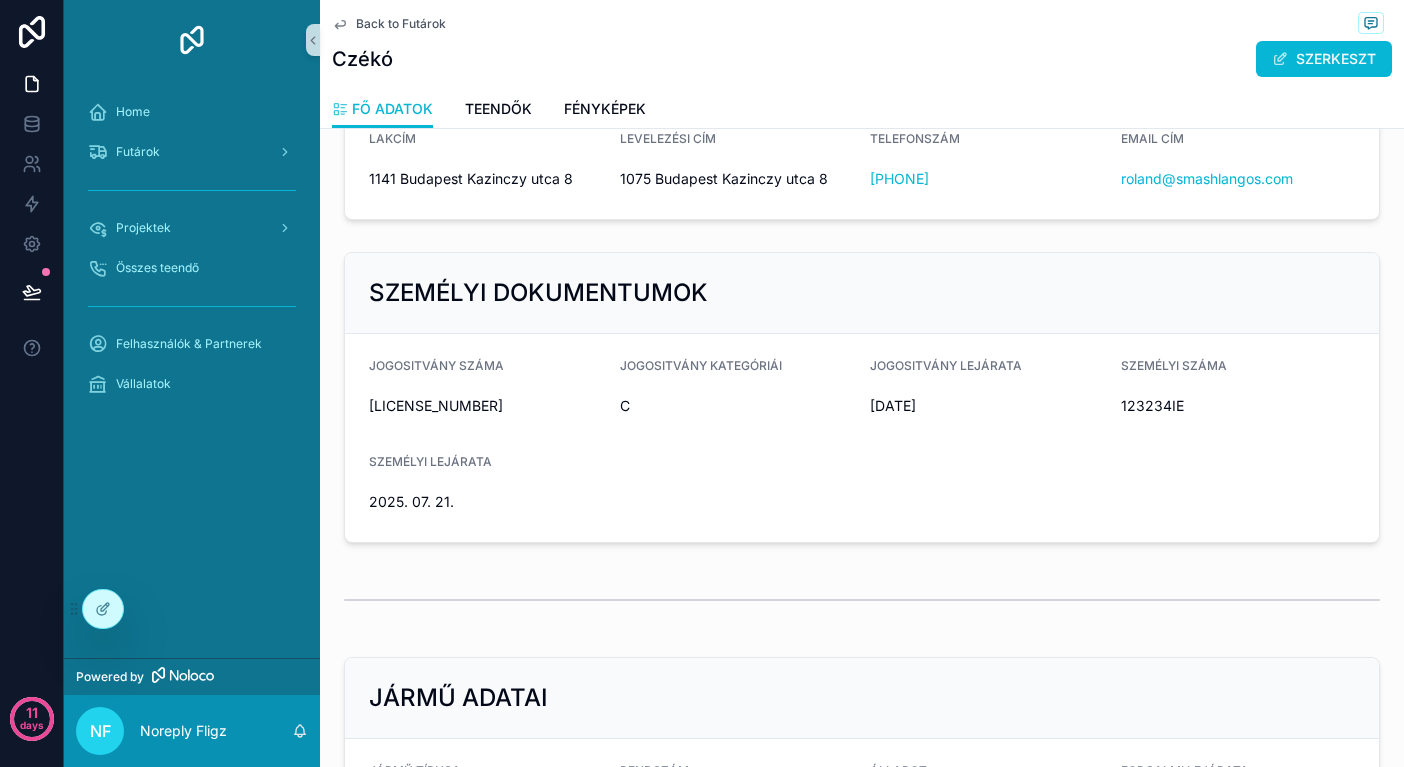 scroll, scrollTop: 526, scrollLeft: 0, axis: vertical 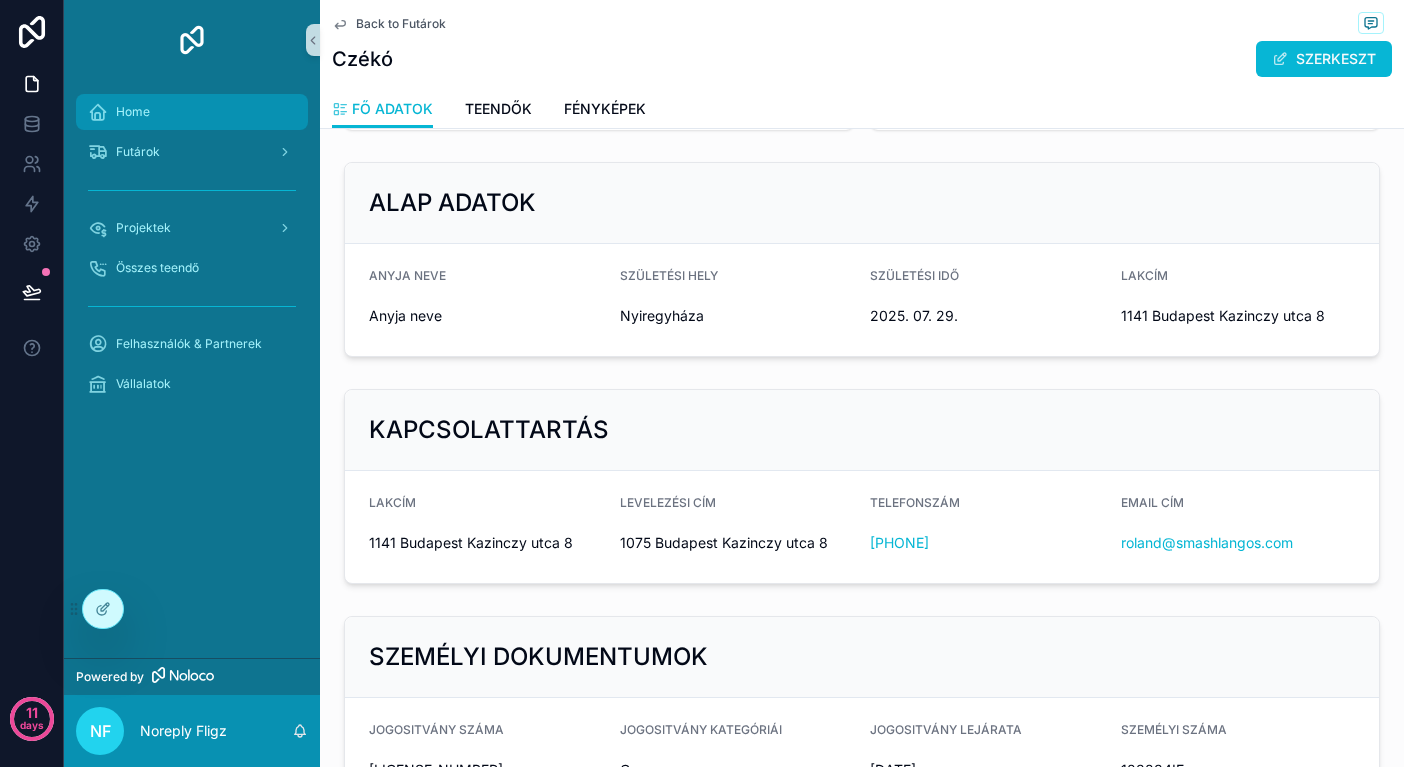 click on "Home" at bounding box center [192, 112] 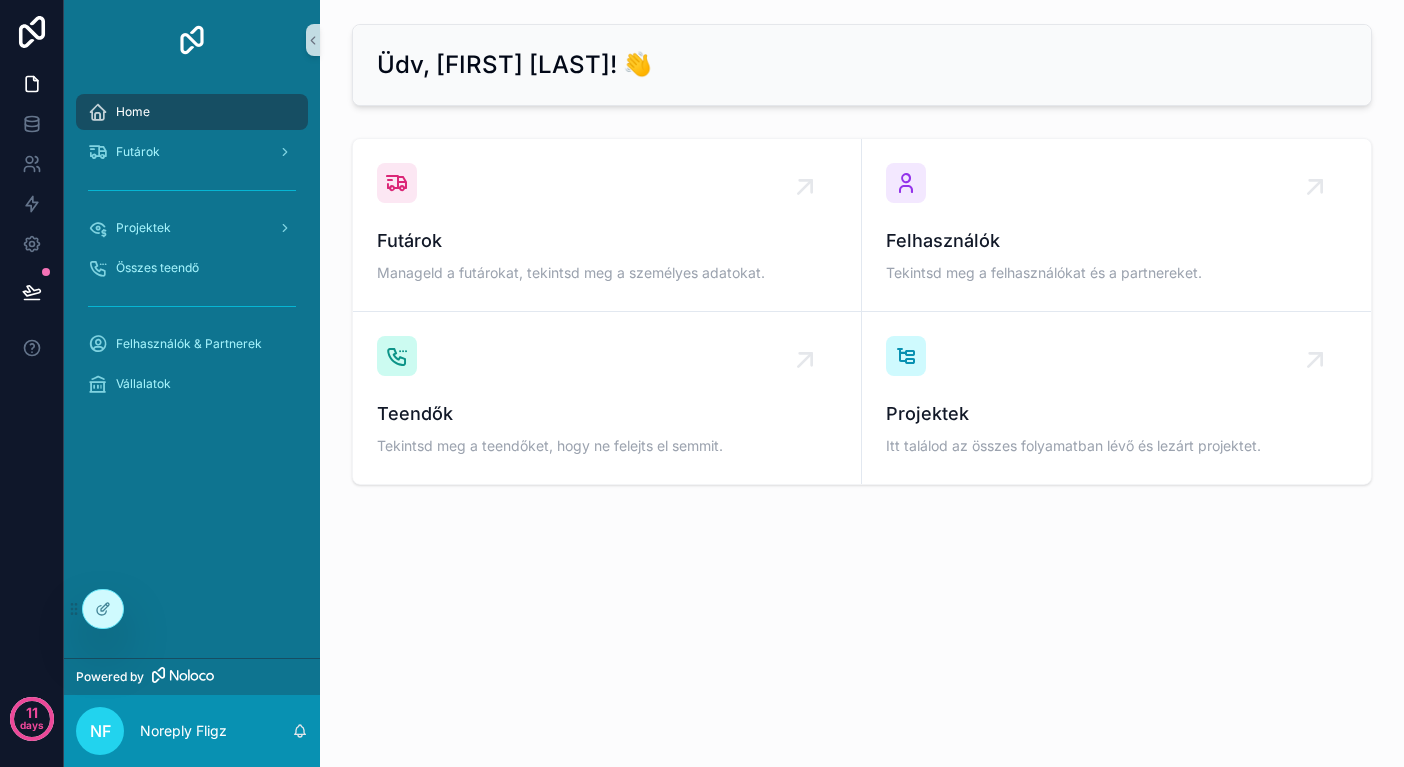 scroll, scrollTop: 0, scrollLeft: 0, axis: both 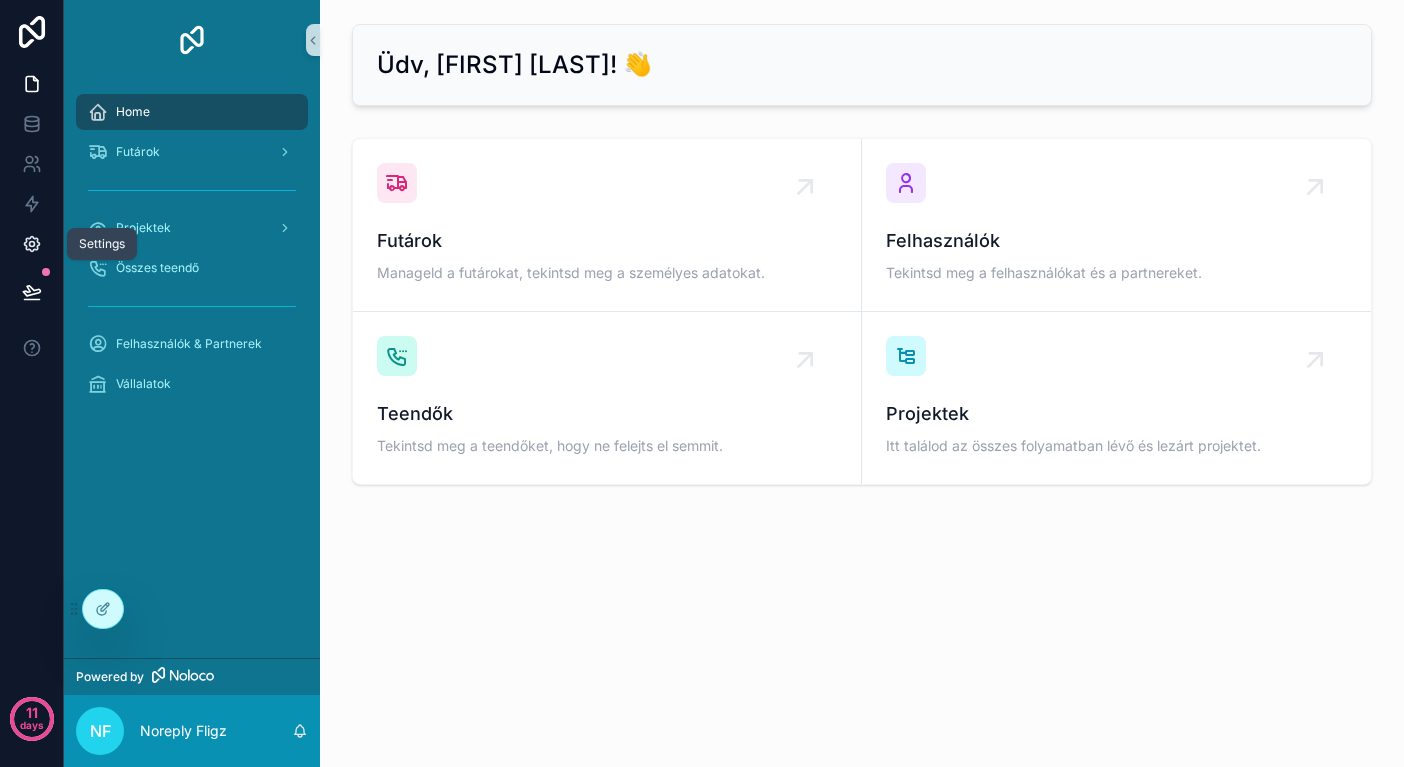 click at bounding box center (31, 244) 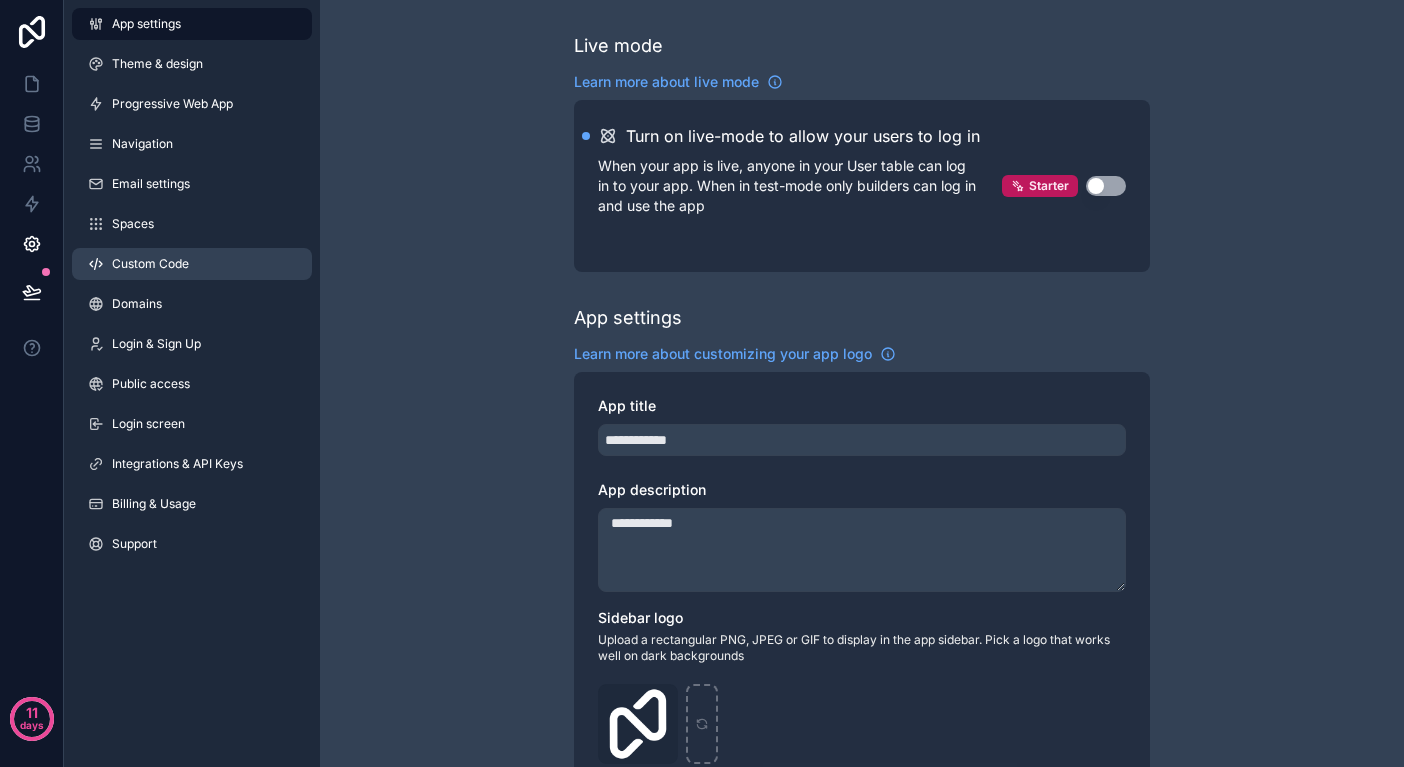 click on "Custom Code" at bounding box center (192, 264) 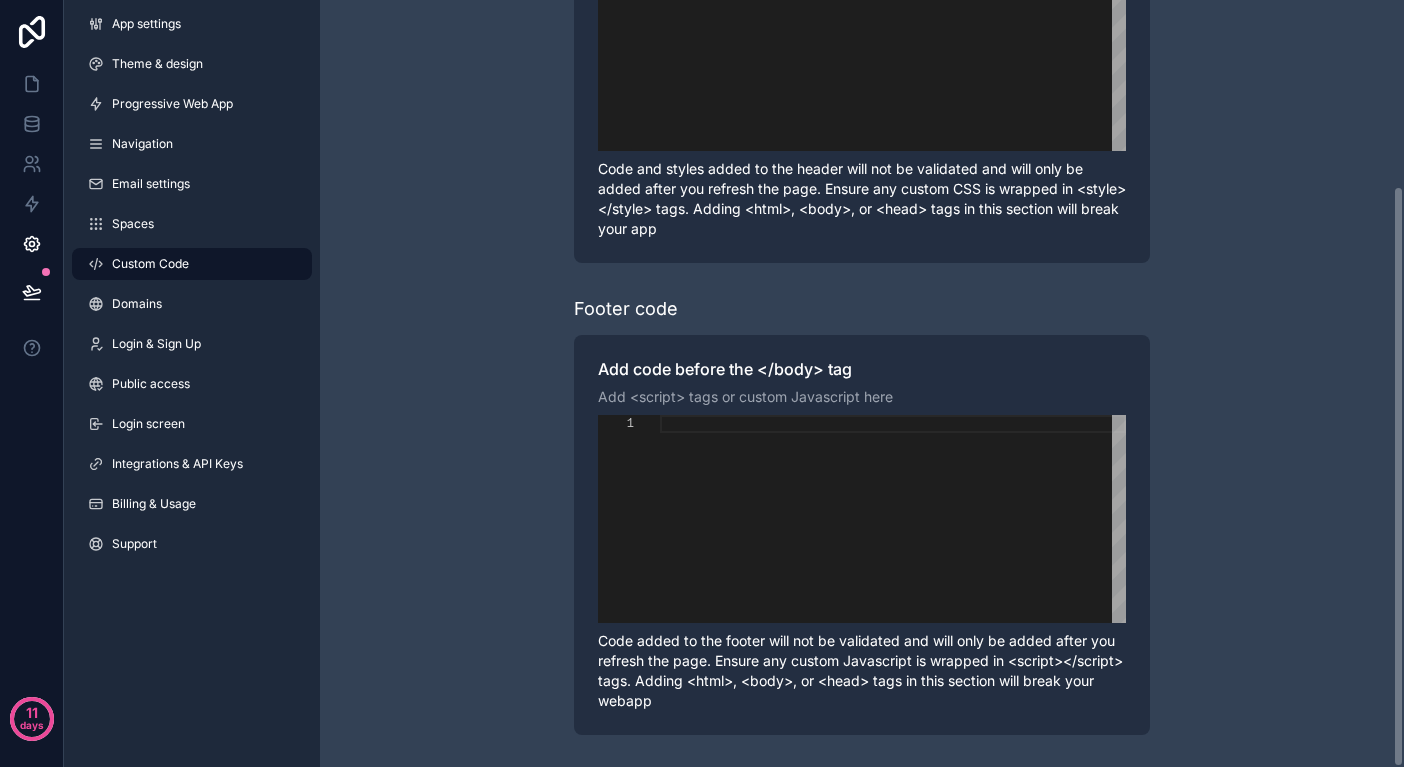 scroll, scrollTop: 245, scrollLeft: 0, axis: vertical 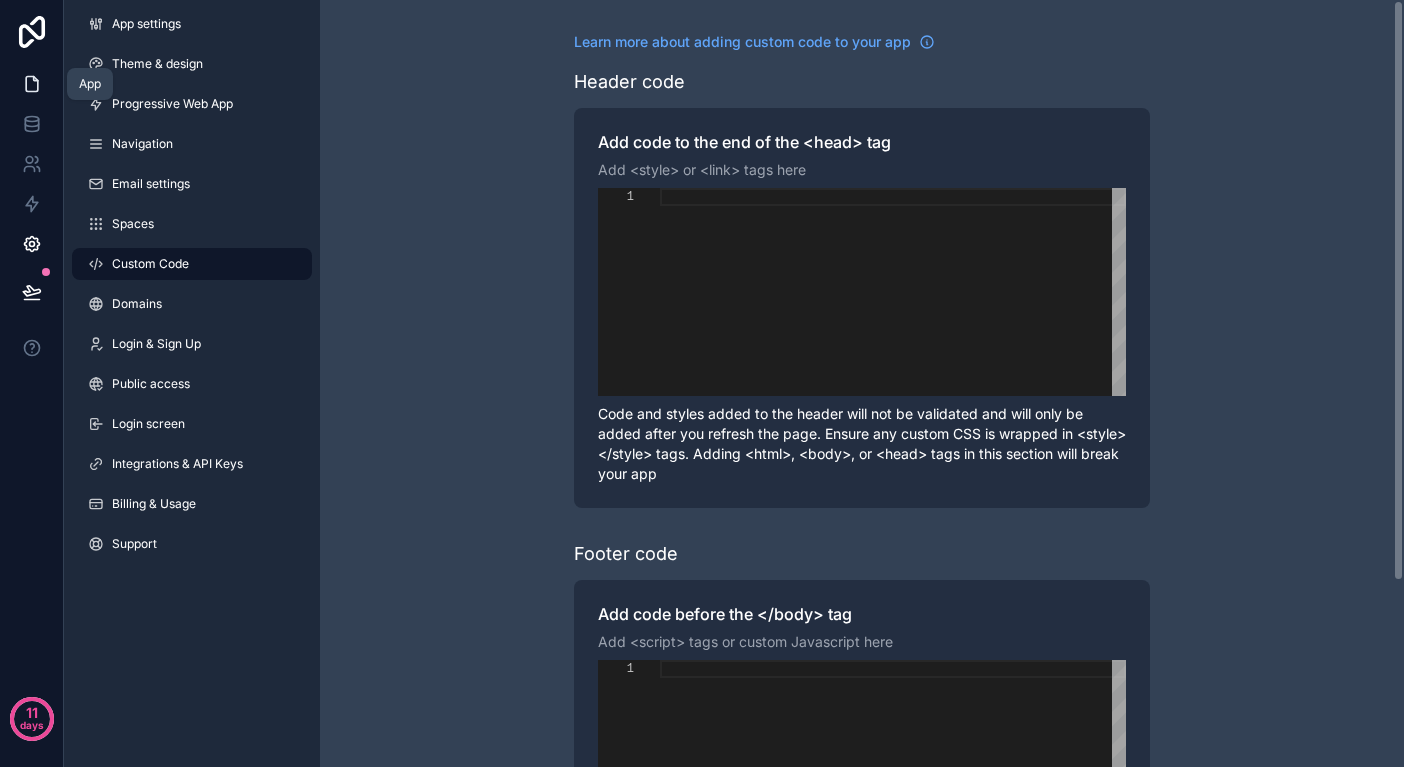 click 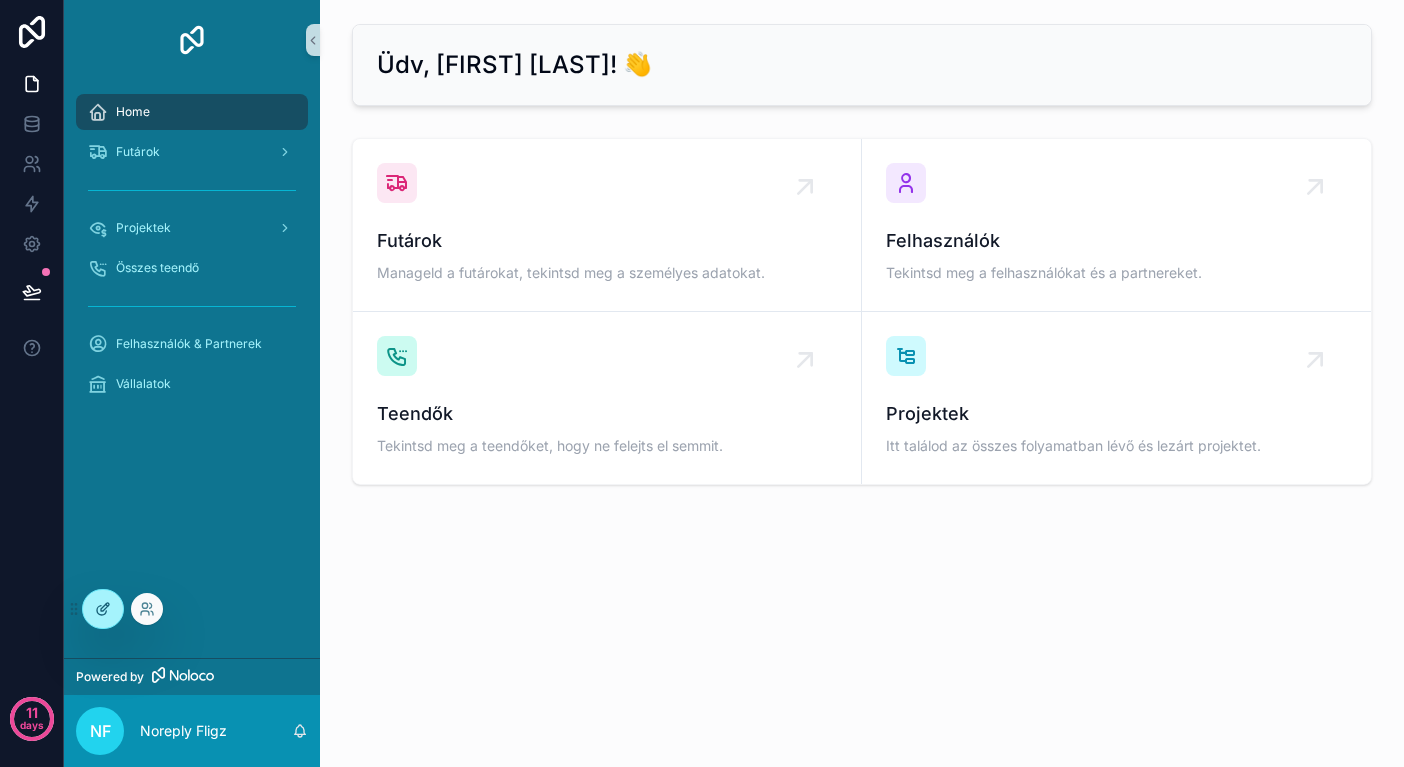 click at bounding box center (103, 609) 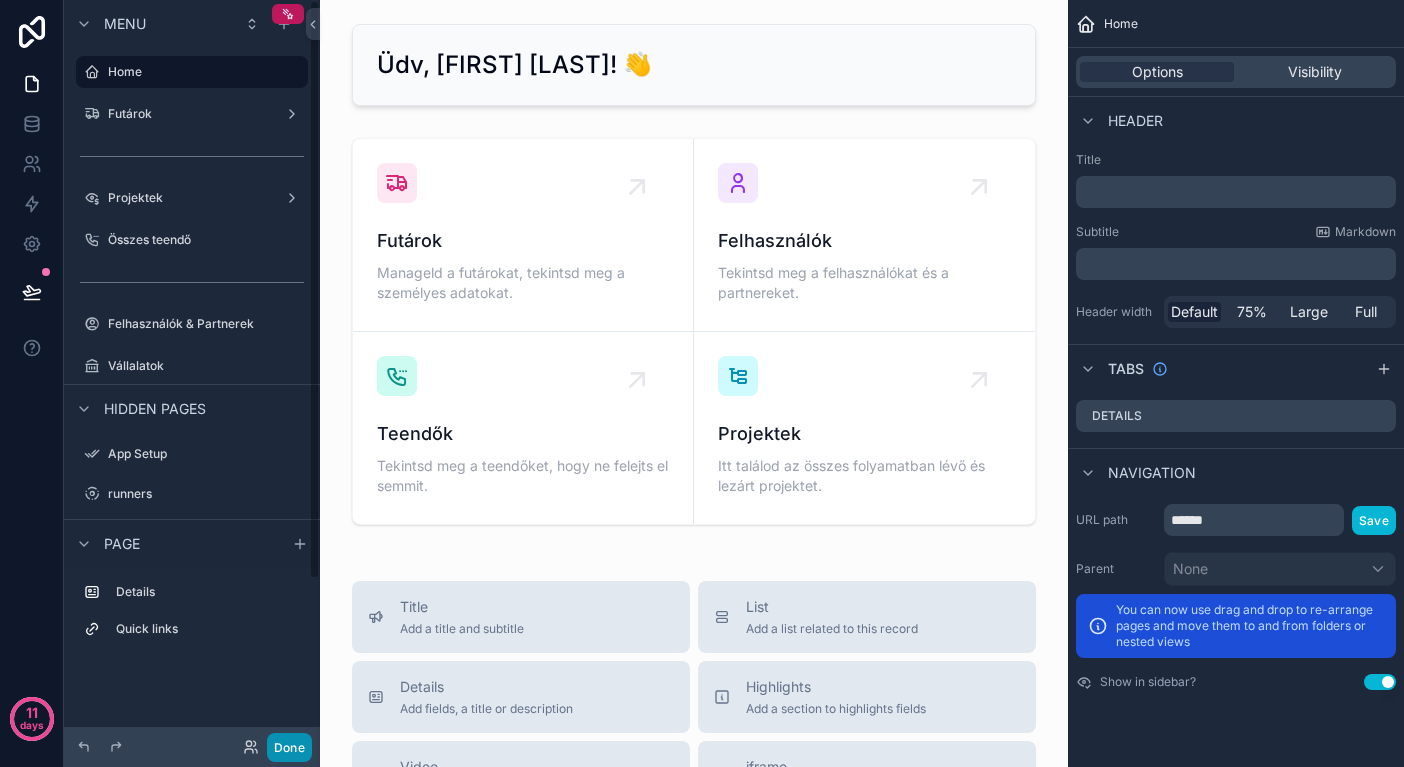 click on "Done" at bounding box center (289, 747) 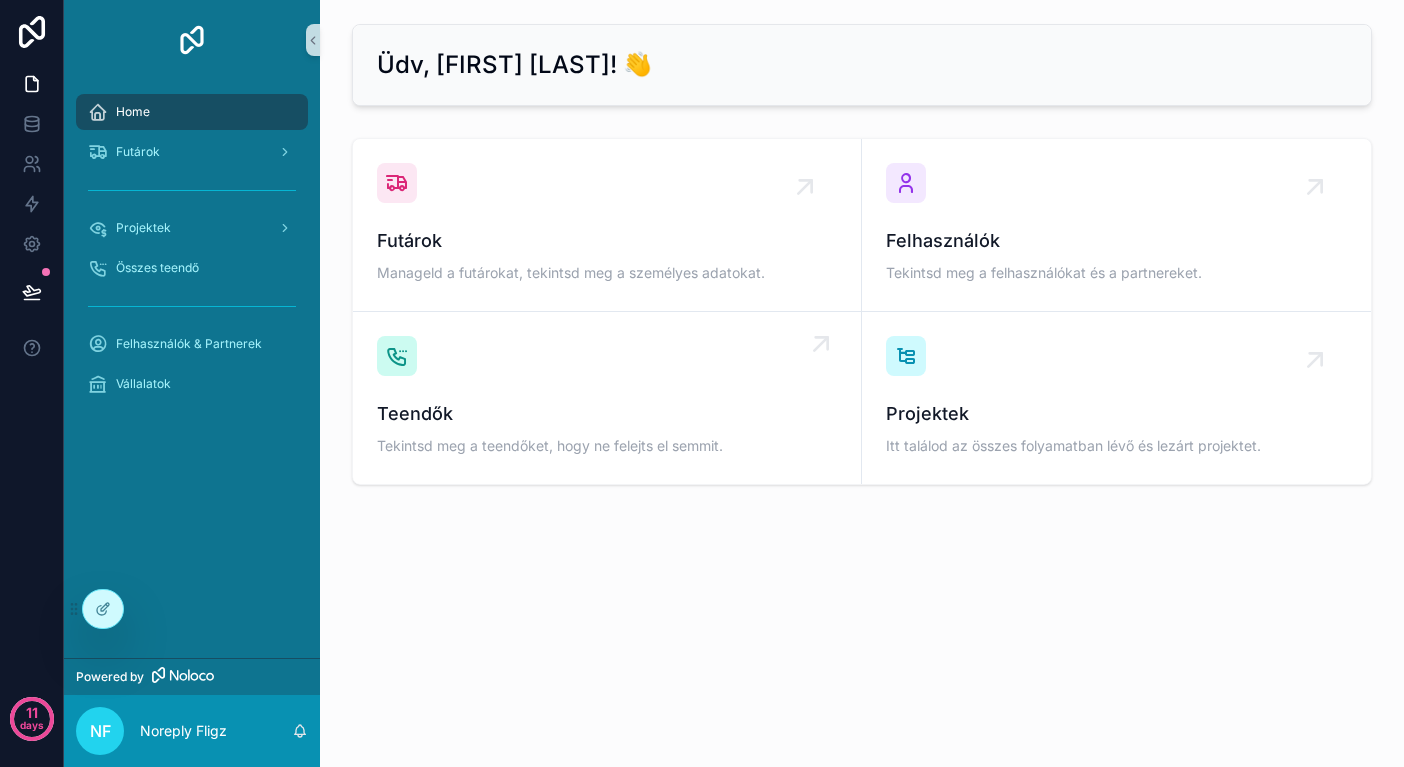 scroll, scrollTop: 0, scrollLeft: 0, axis: both 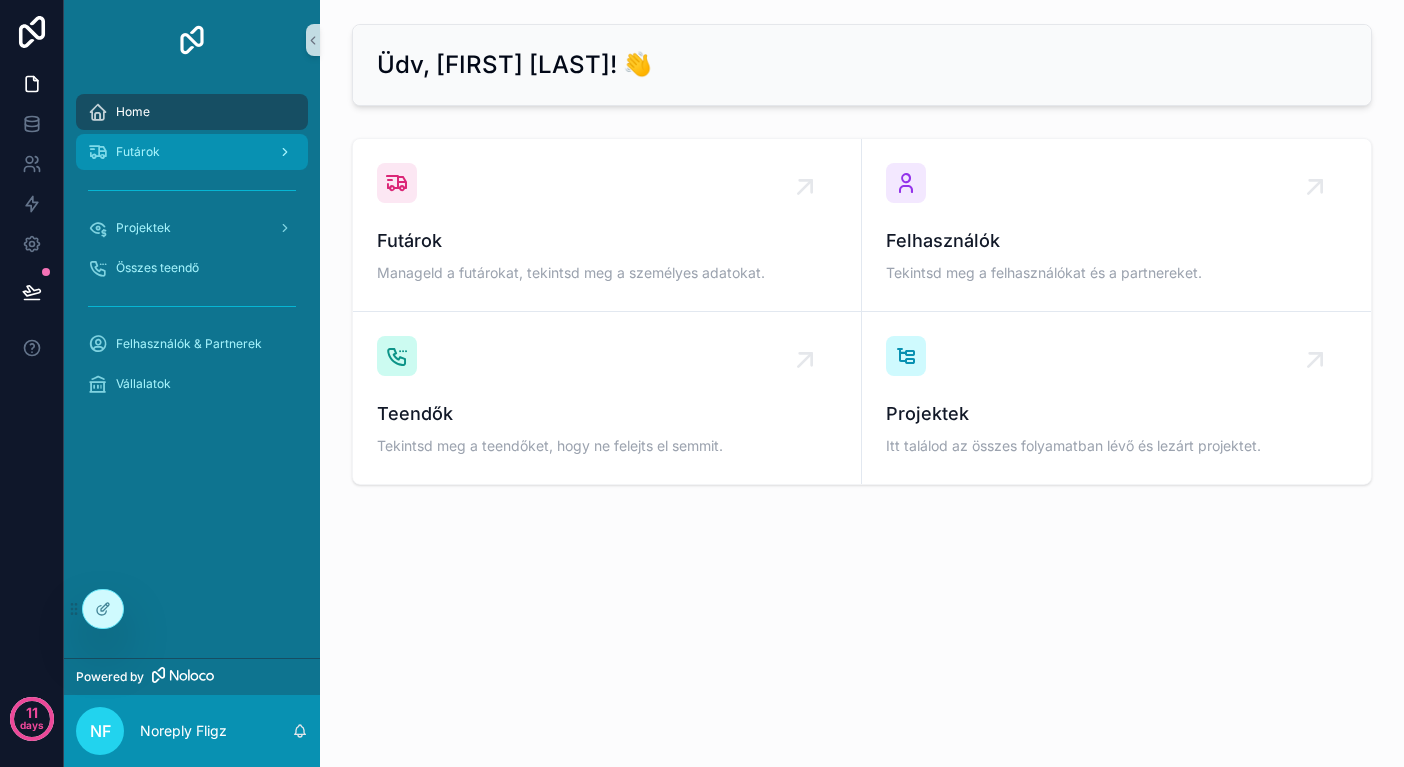 click on "Futárok" at bounding box center [192, 152] 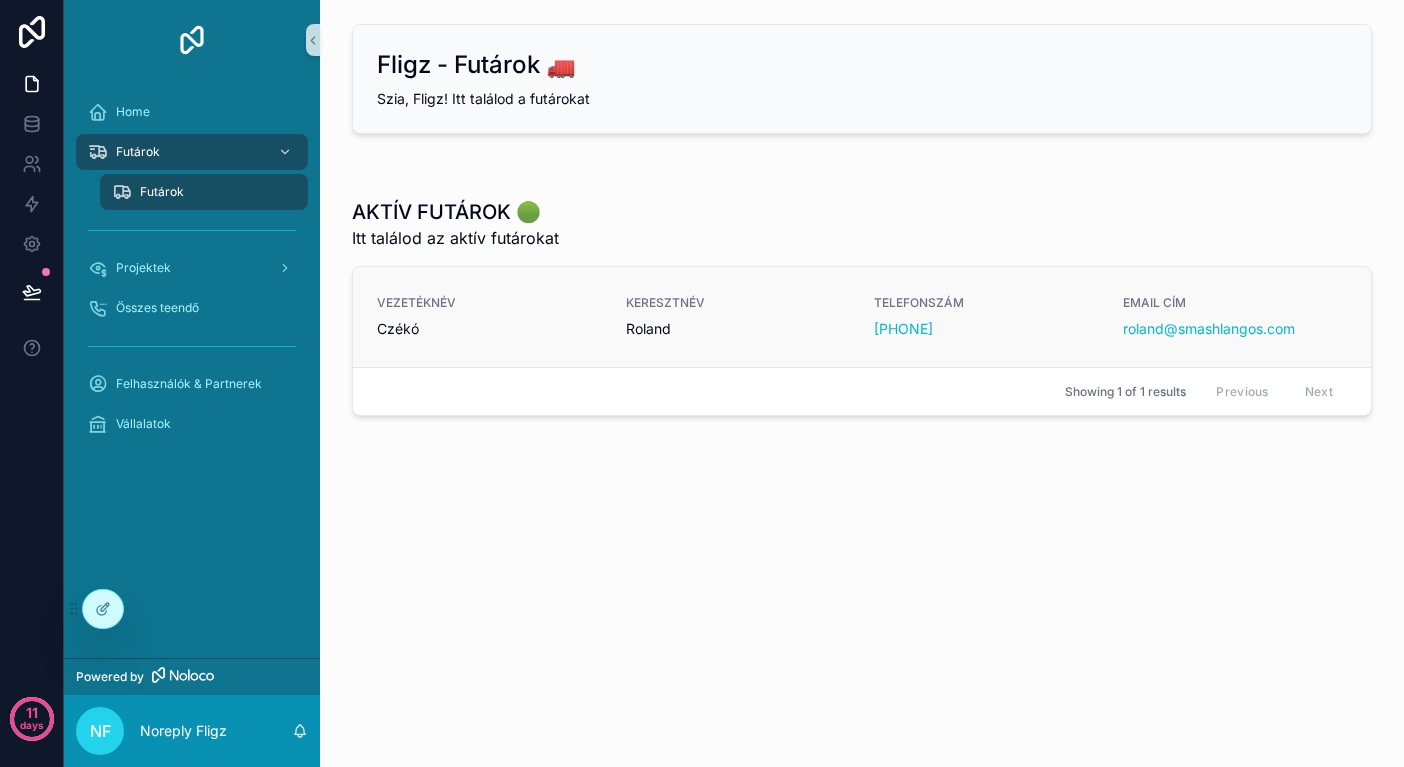 click on "VEZETÉKNÉV" at bounding box center [489, 303] 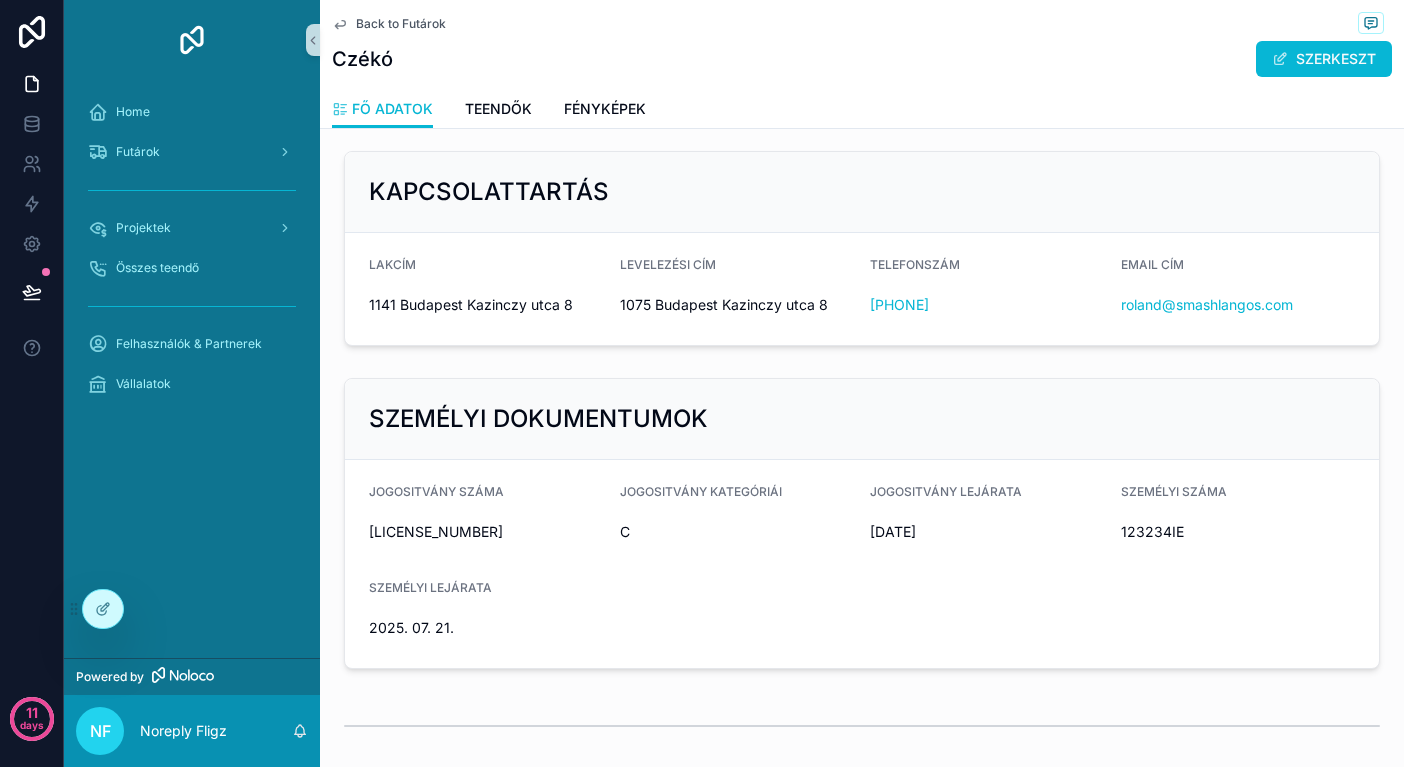 scroll, scrollTop: 0, scrollLeft: 0, axis: both 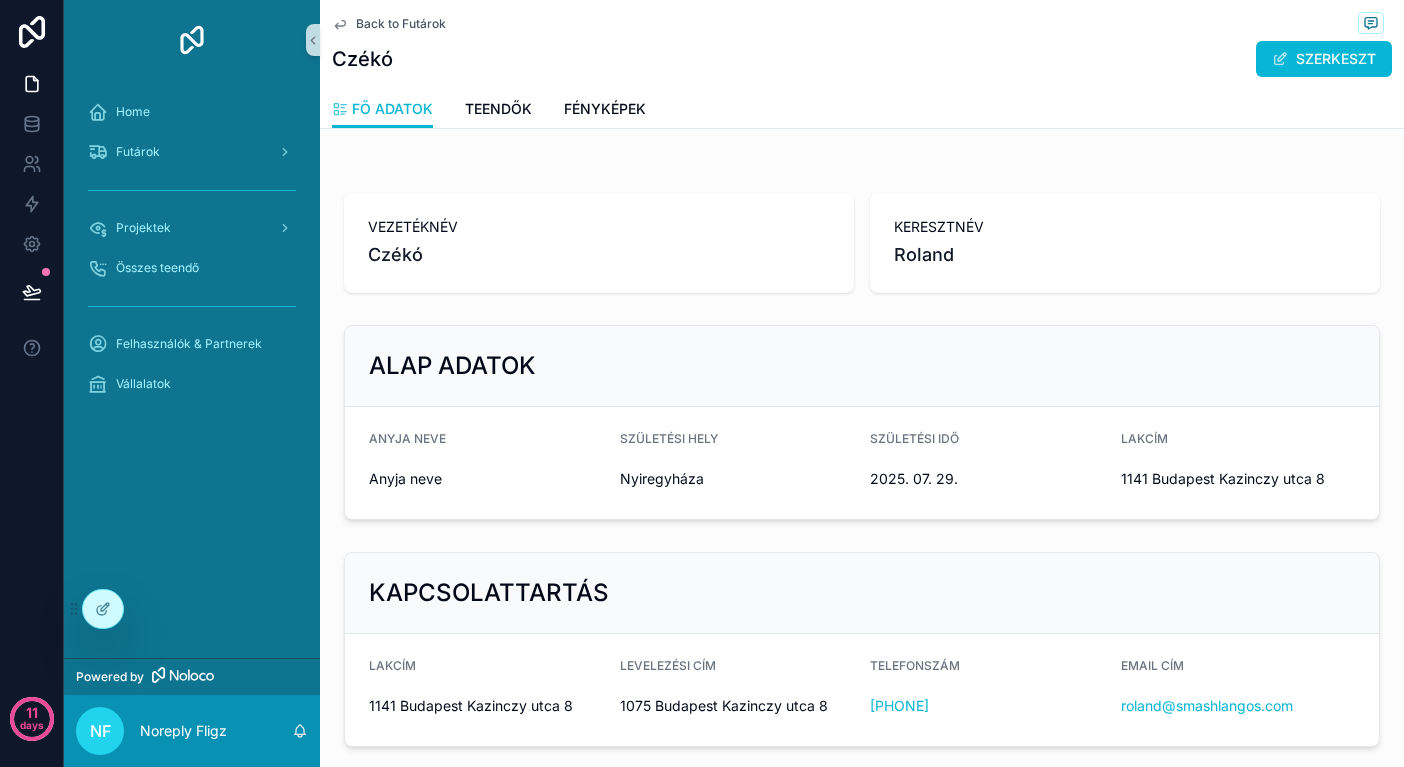 click on "Back to Futárok Czékó SZERKESZT" at bounding box center (862, 45) 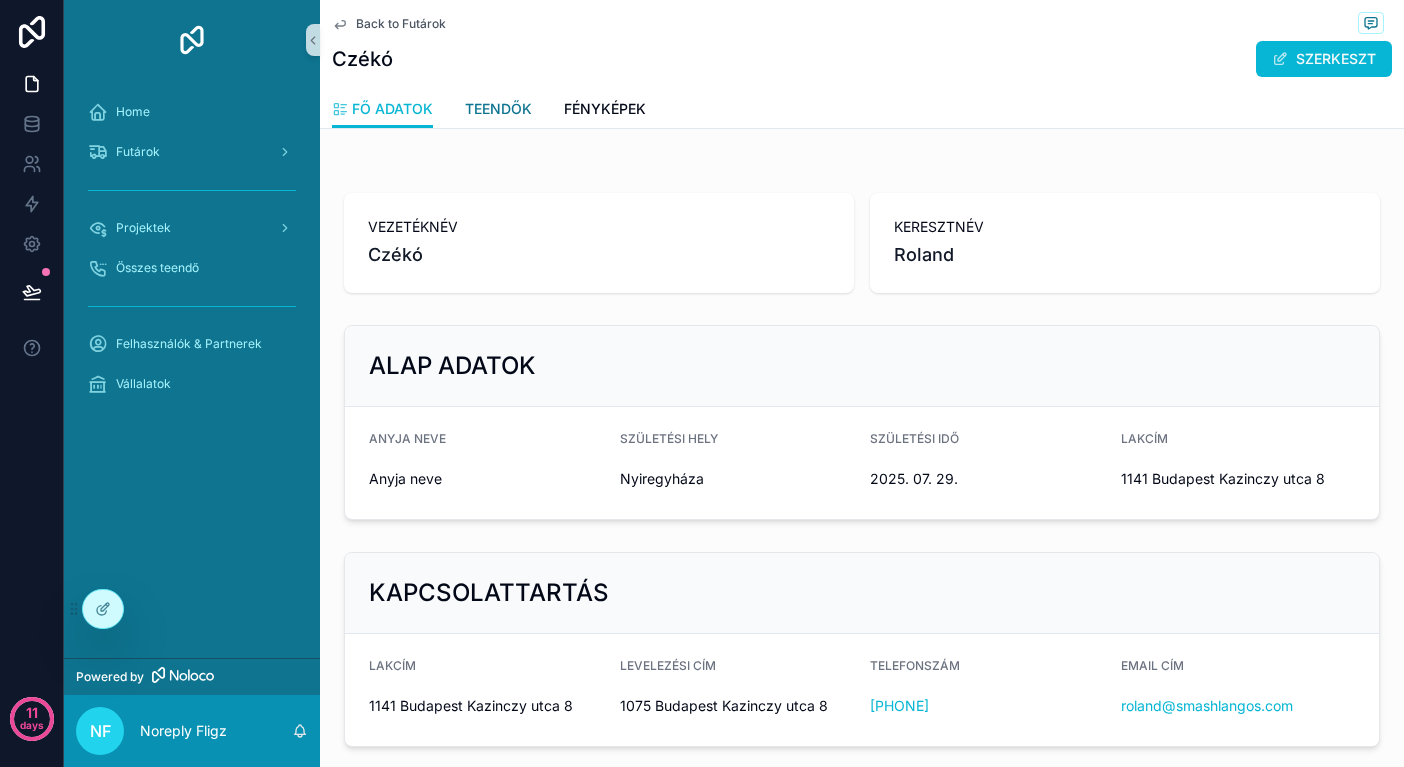 click on "TEENDŐK" at bounding box center (498, 109) 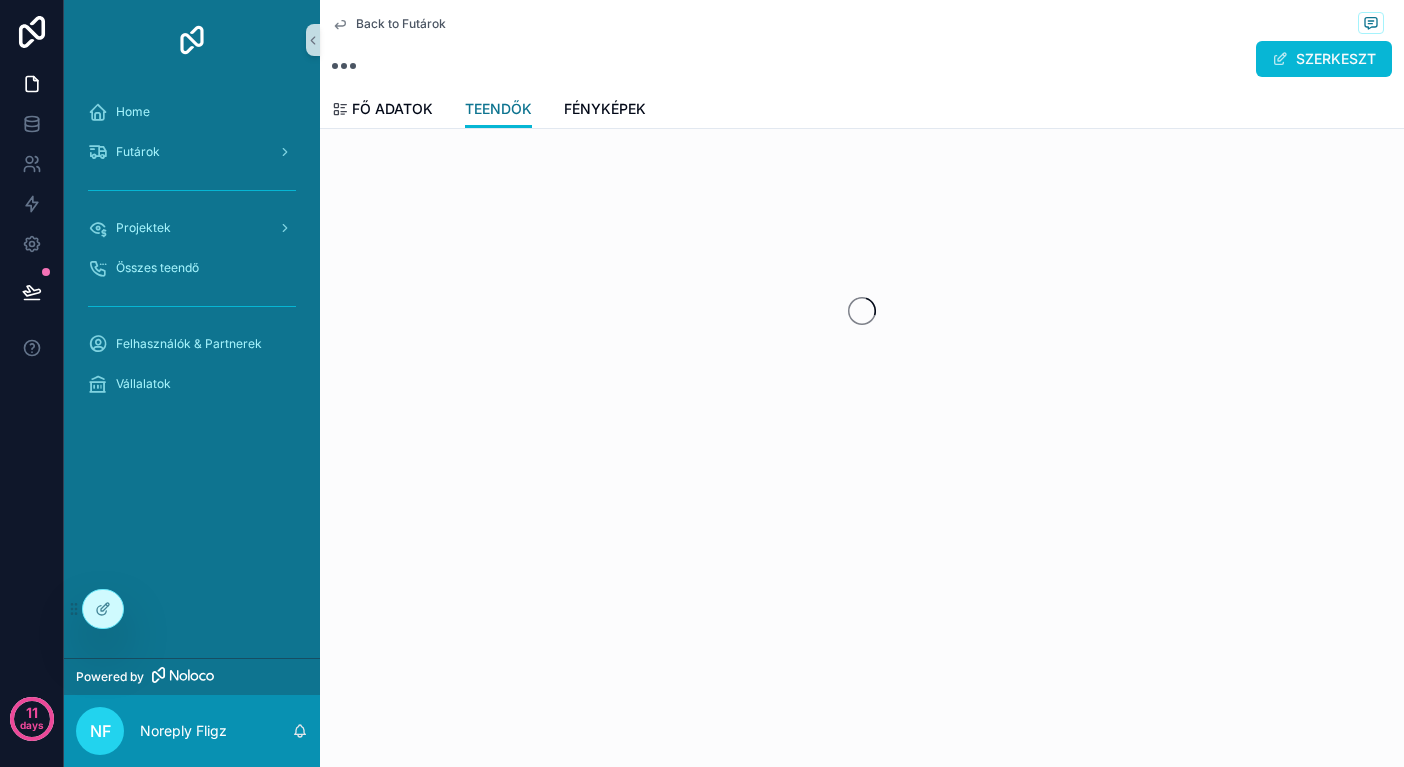 scroll, scrollTop: 0, scrollLeft: 0, axis: both 